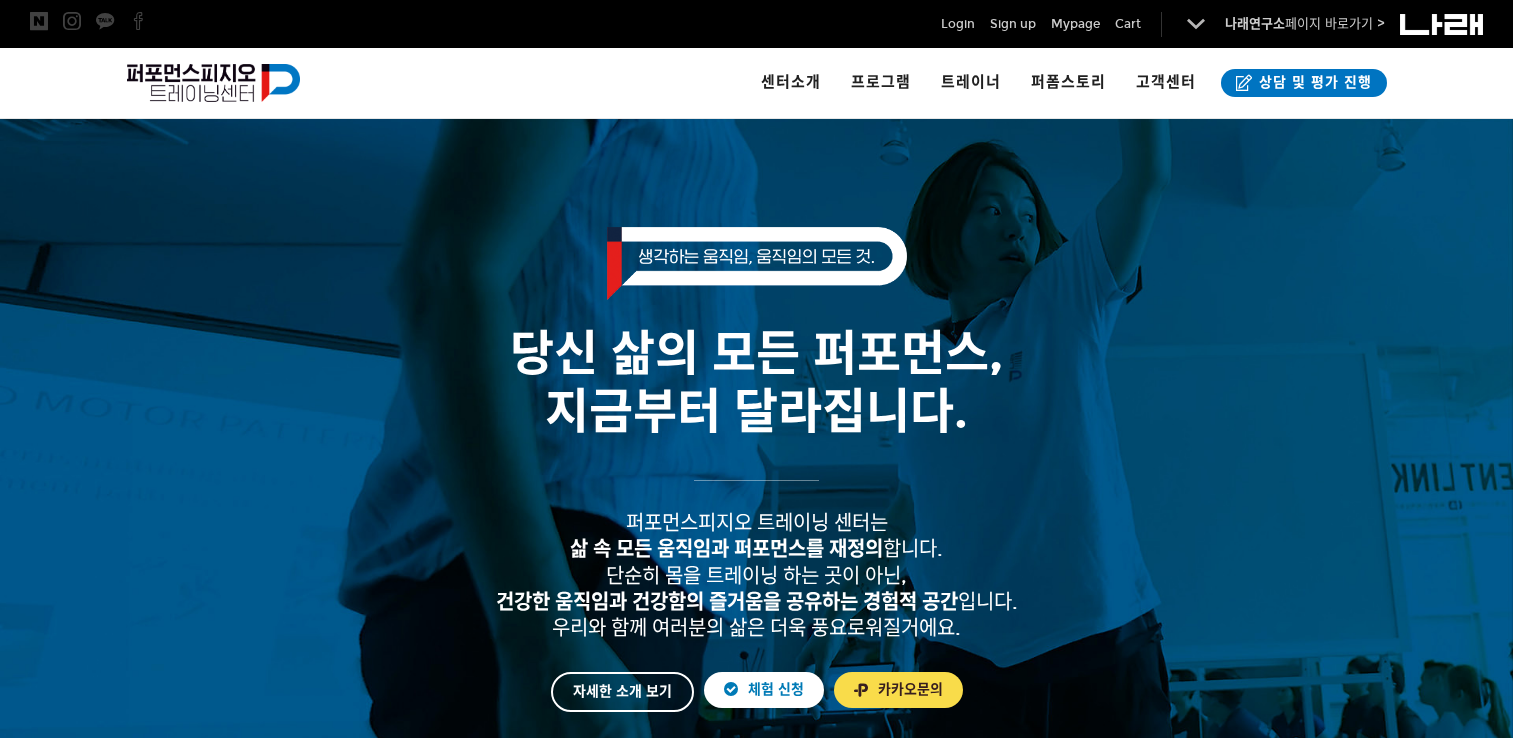scroll, scrollTop: 284, scrollLeft: 0, axis: vertical 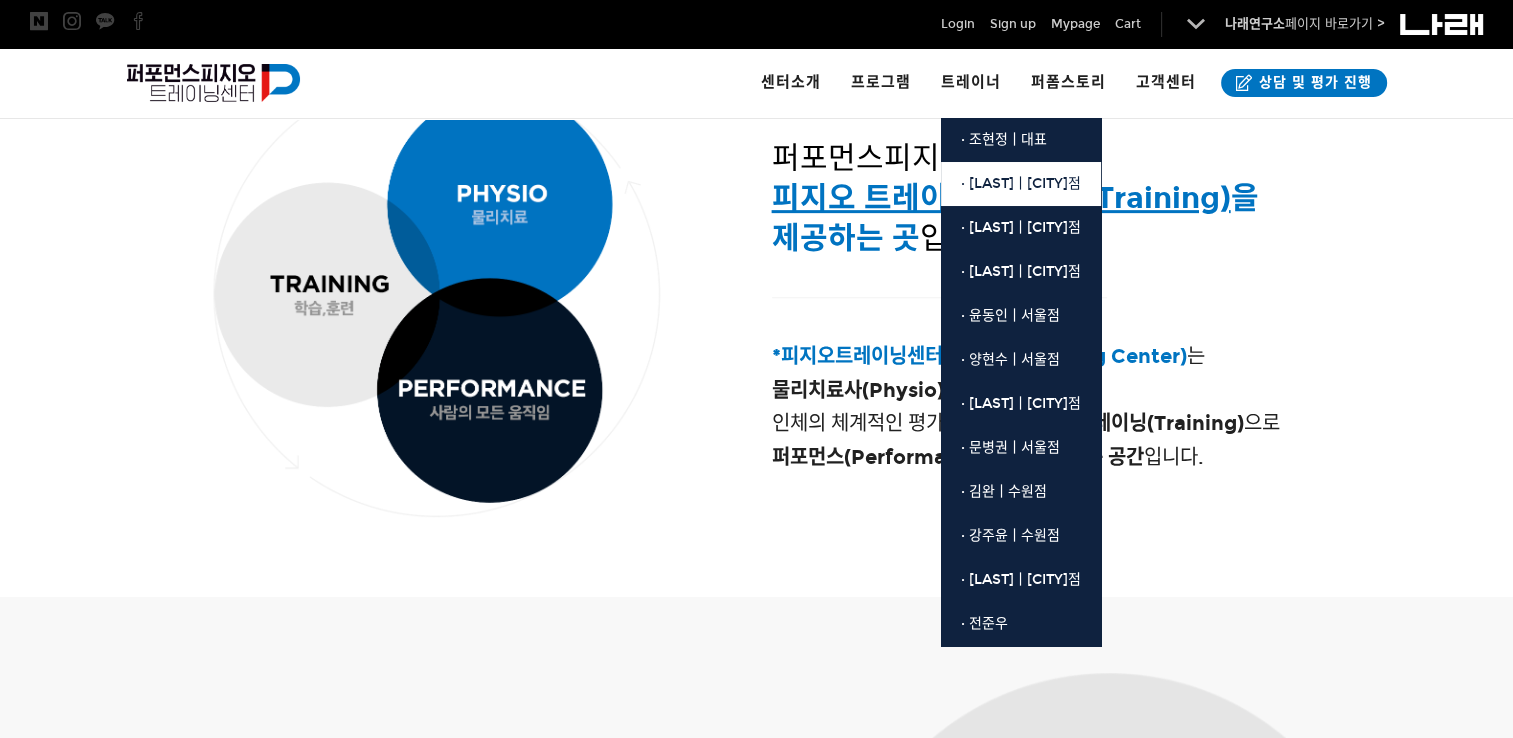 click on "· [LAST]ㅣ[CITY]점" at bounding box center (1021, 183) 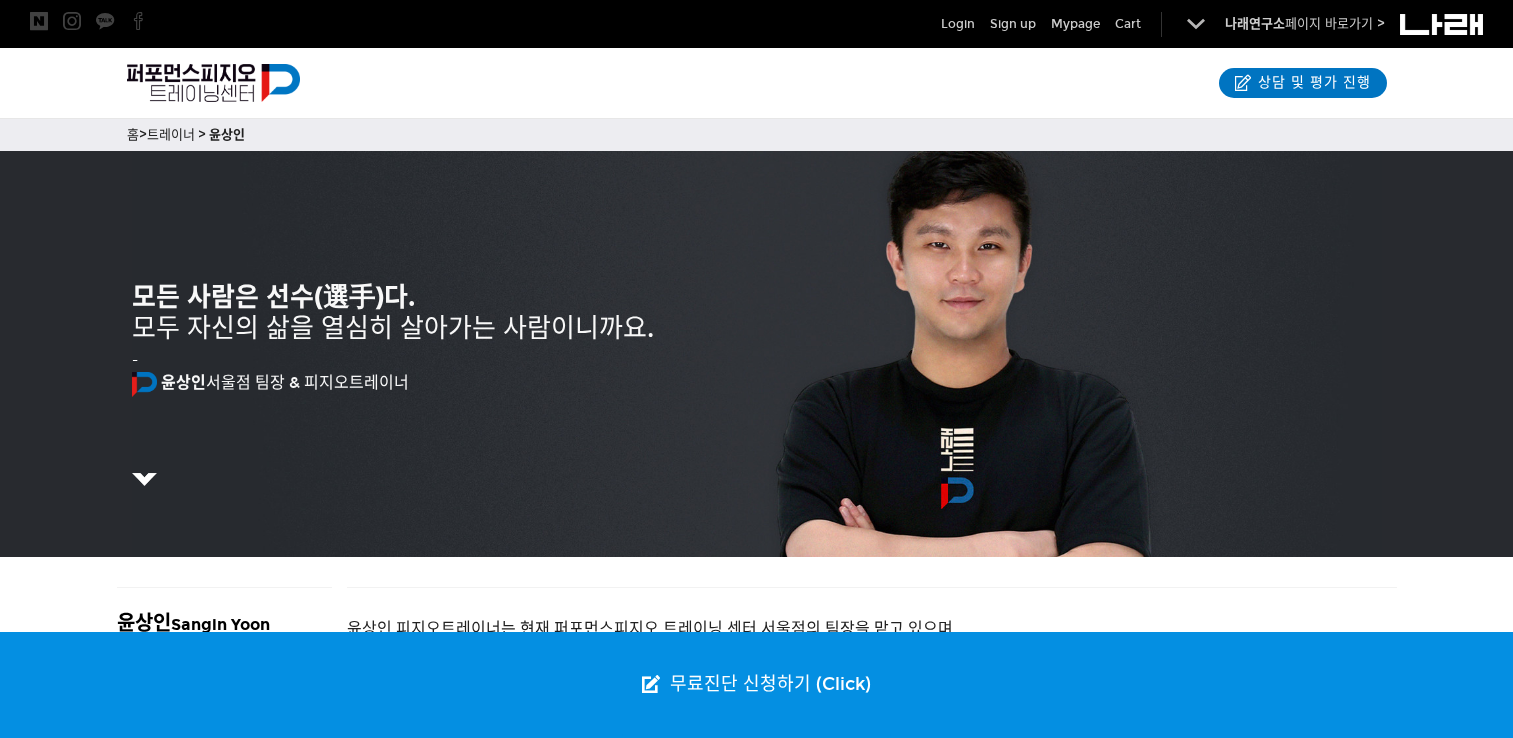 scroll, scrollTop: 0, scrollLeft: 0, axis: both 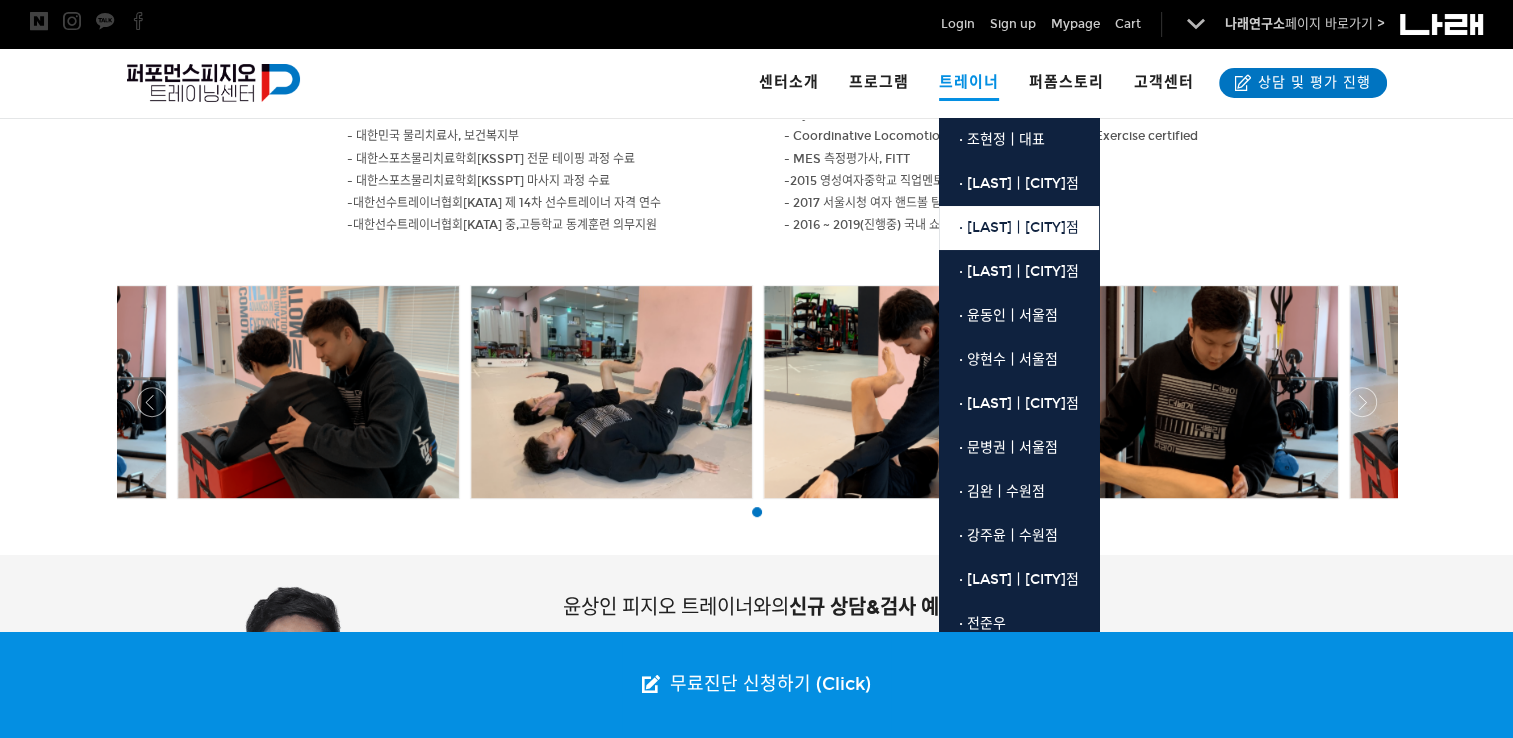click on "· [LAST]ㅣ[CITY]" at bounding box center (1019, 227) 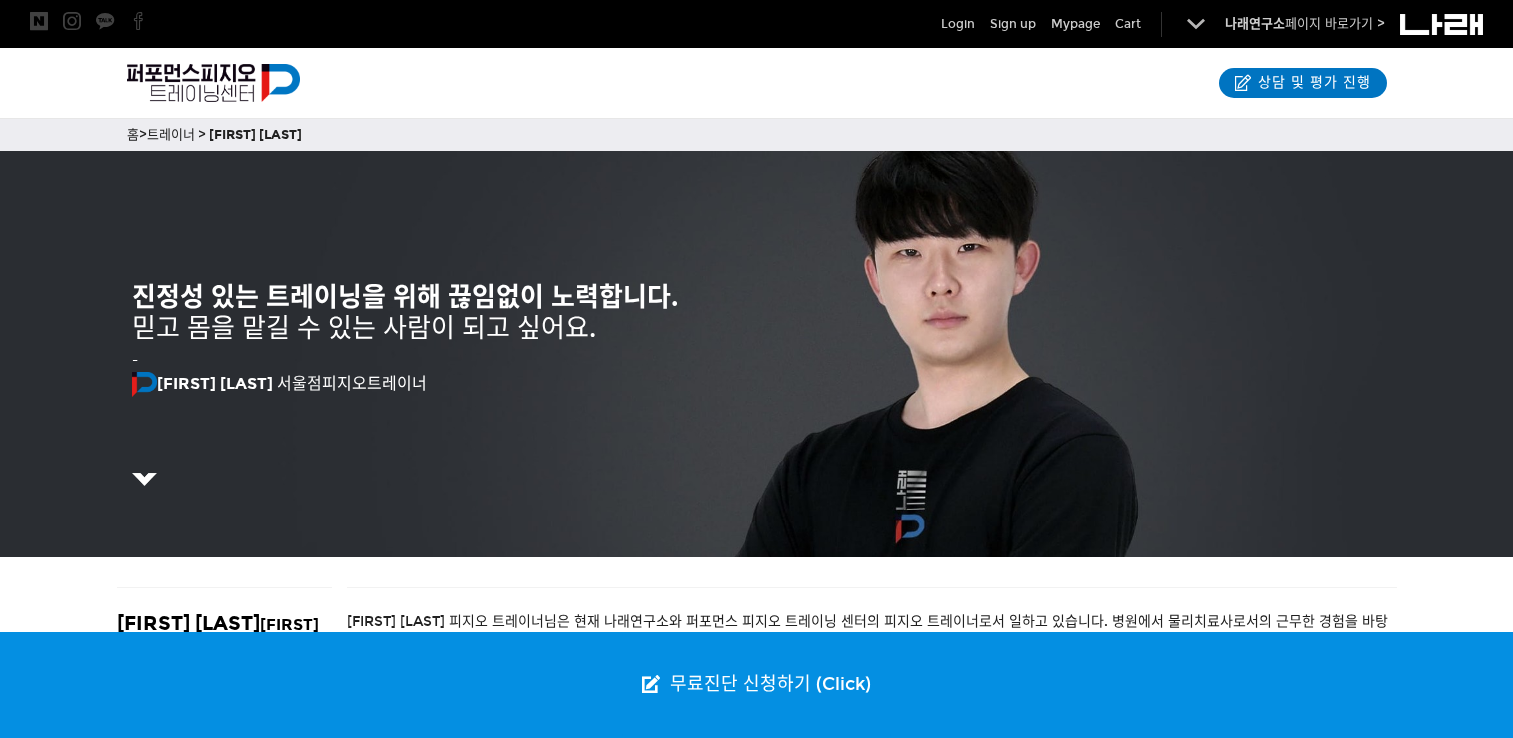 scroll, scrollTop: 0, scrollLeft: 0, axis: both 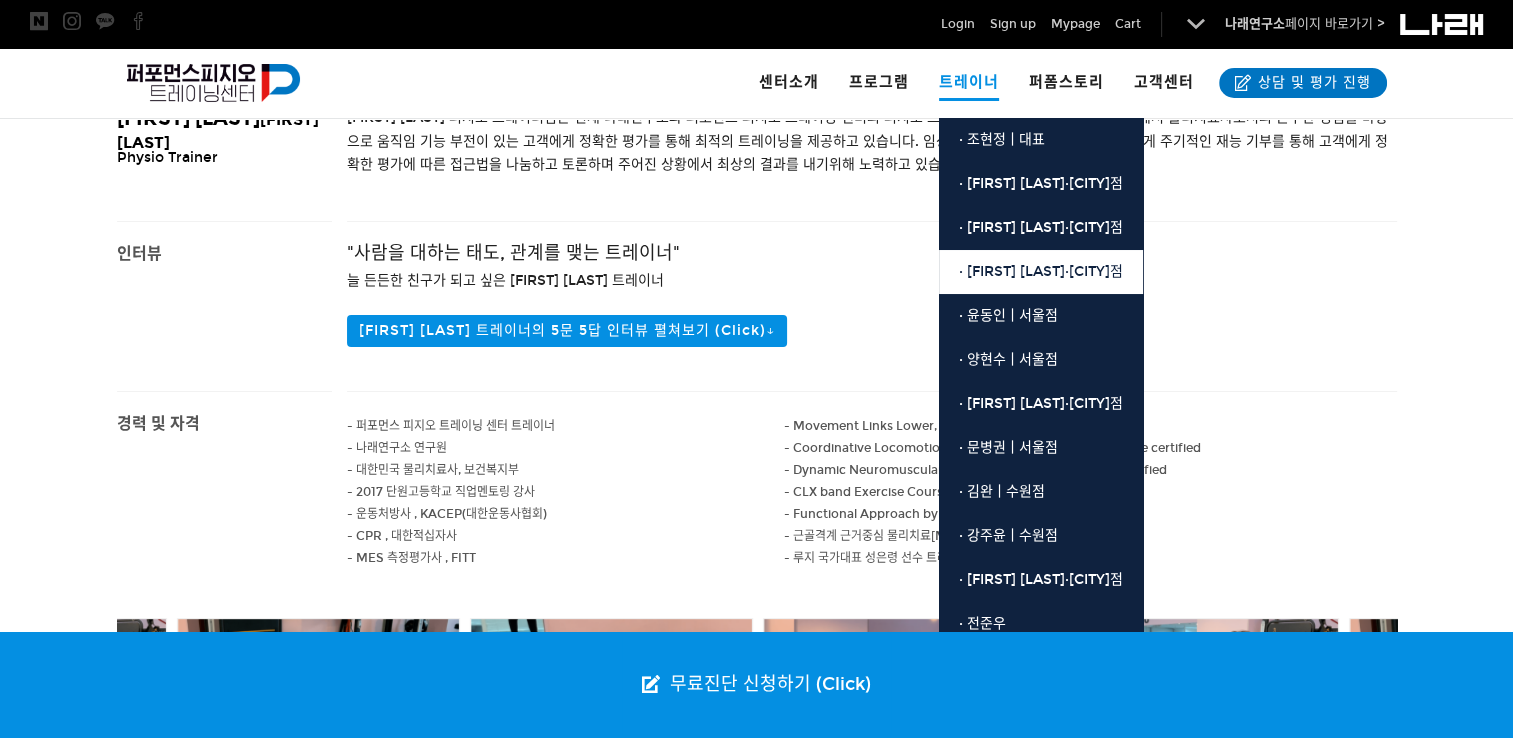 click on "· [LAST]ㅣ[CITY]점" at bounding box center [1041, 272] 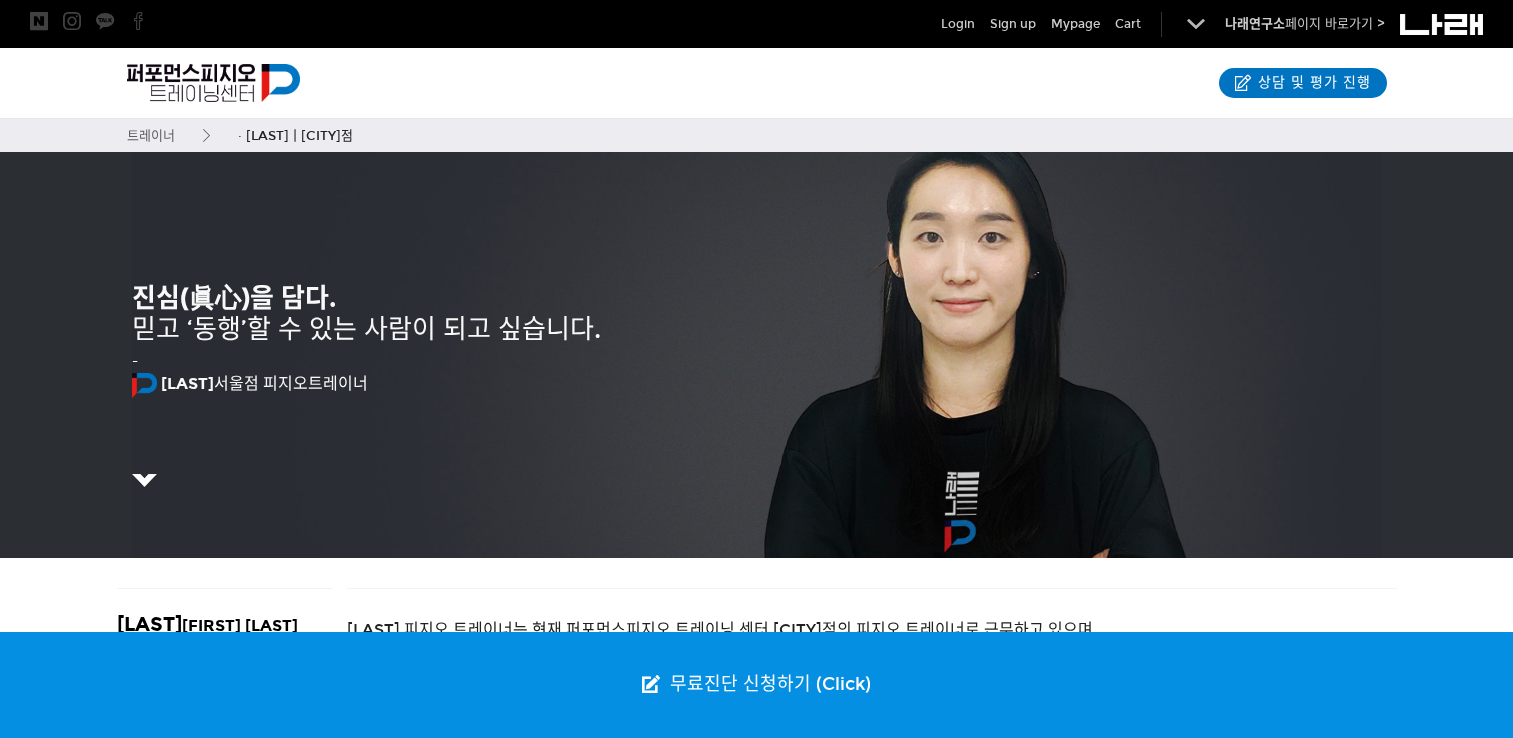 scroll, scrollTop: 0, scrollLeft: 0, axis: both 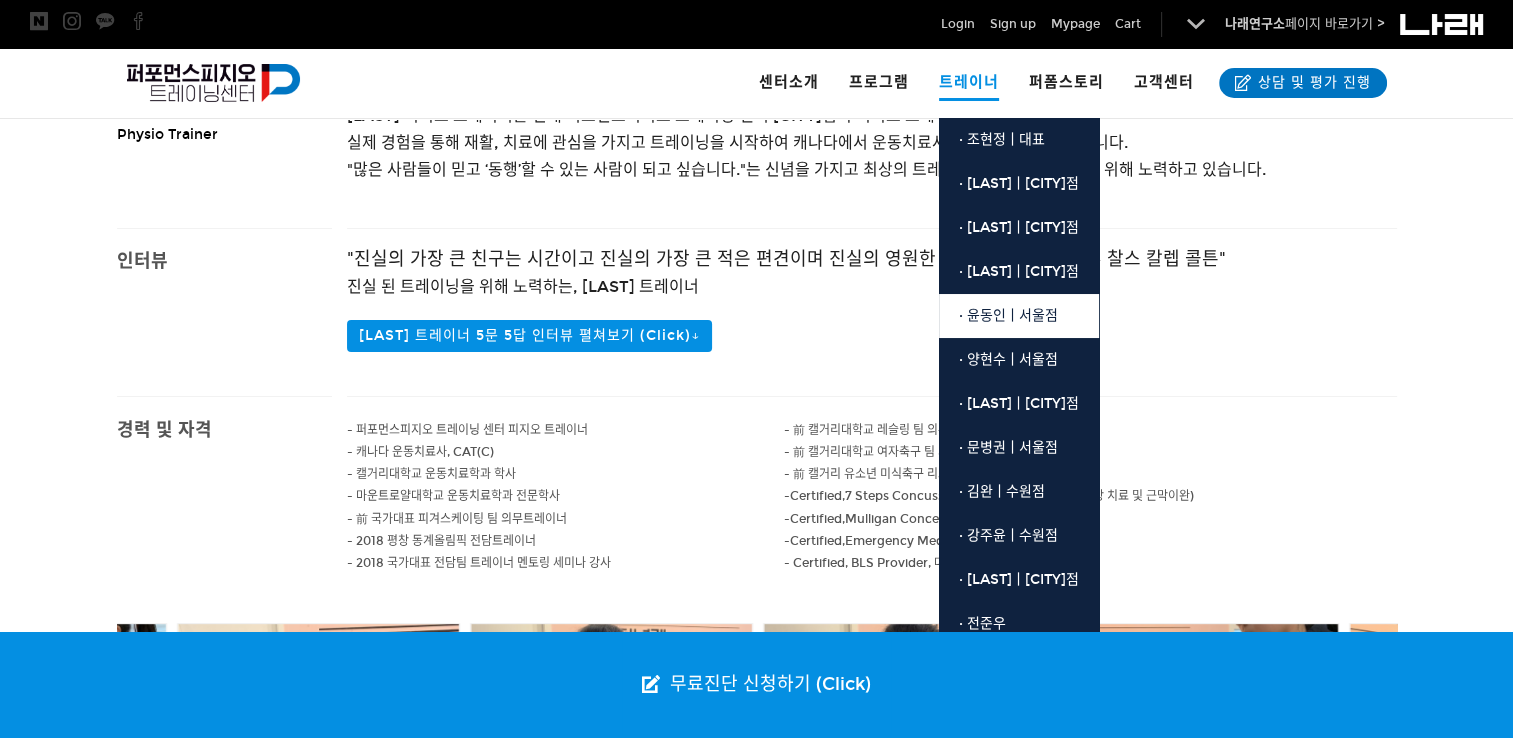 click on "· 윤동인ㅣ서울점" at bounding box center (1008, 315) 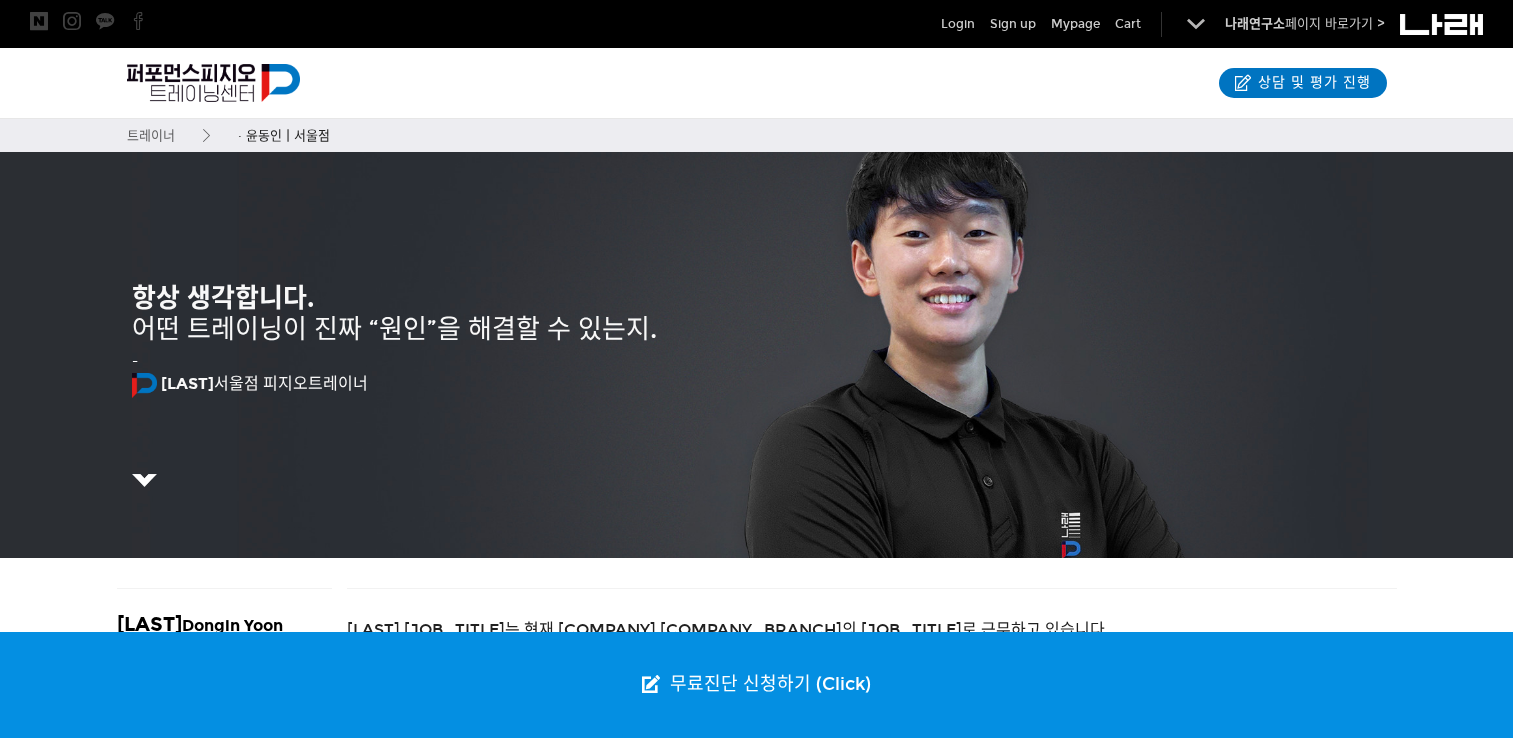 scroll, scrollTop: 0, scrollLeft: 0, axis: both 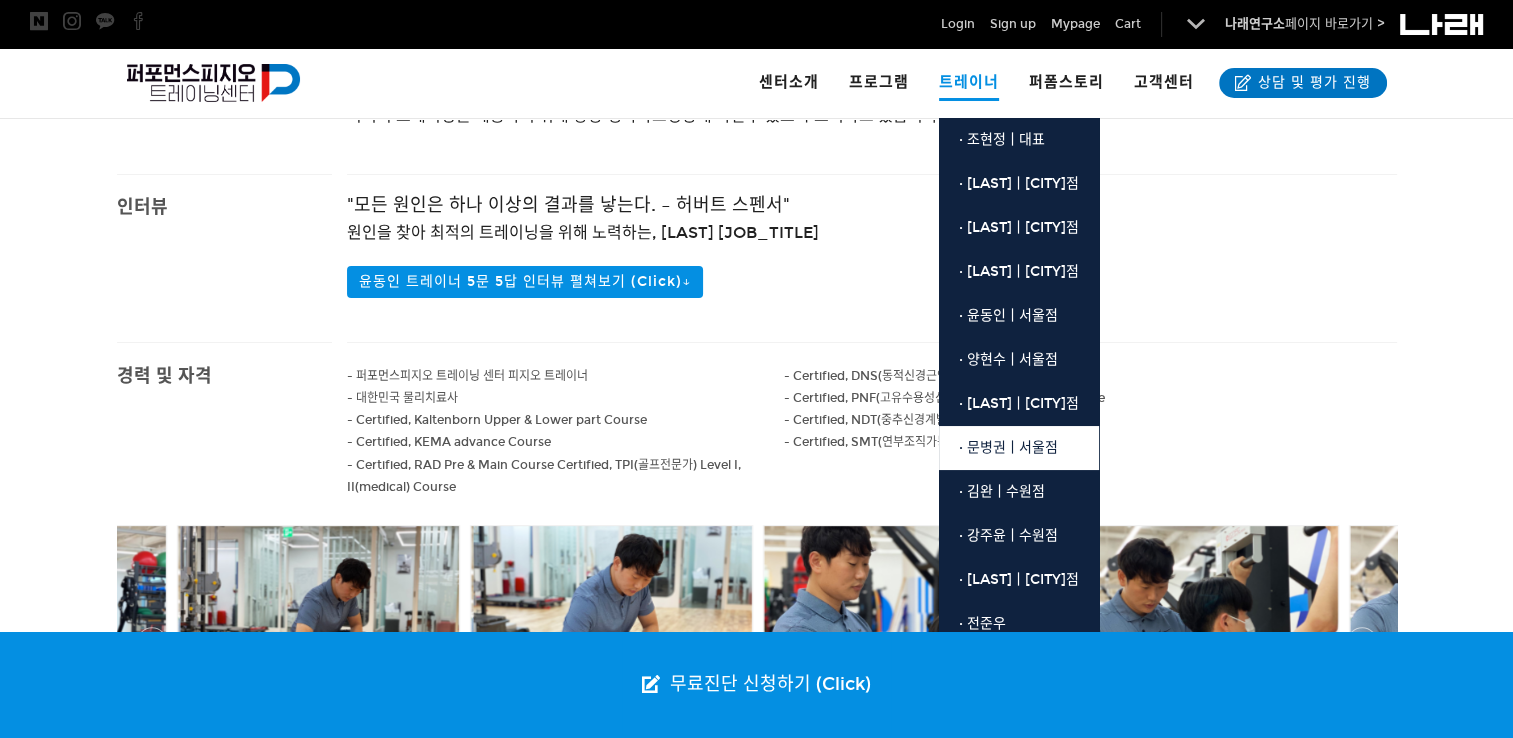 click on "· 문병권ㅣ서울점" at bounding box center (1019, 448) 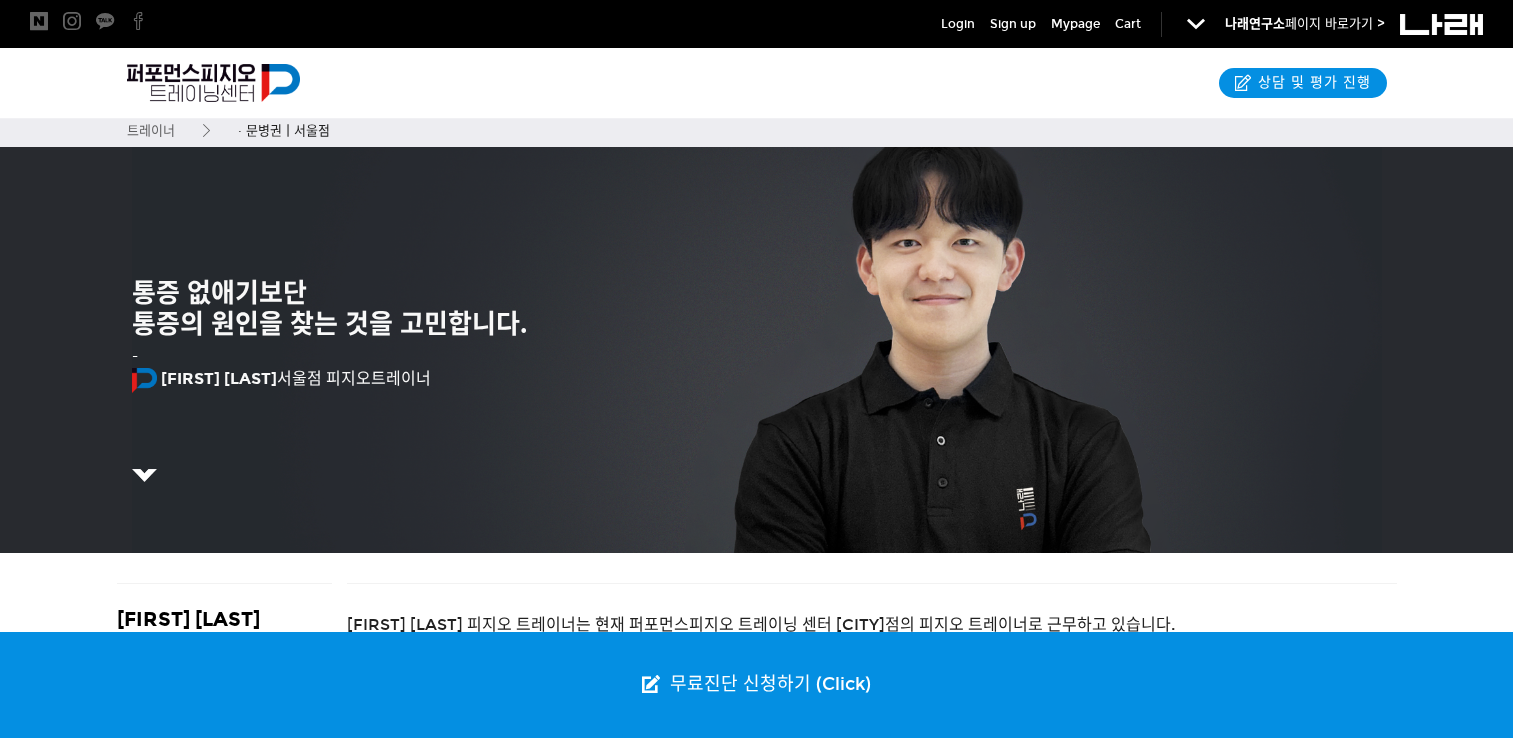 scroll, scrollTop: 0, scrollLeft: 0, axis: both 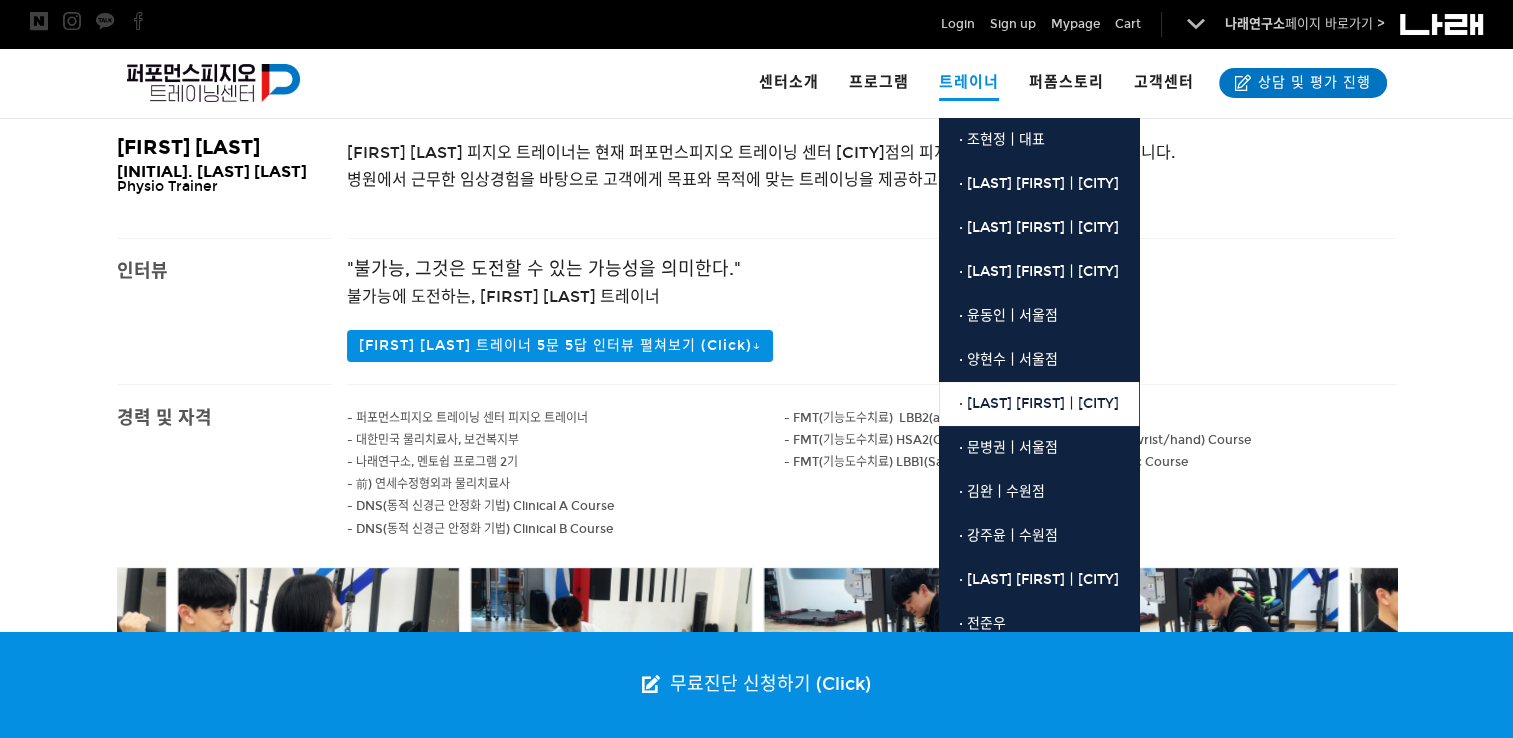 click on "· [LAST]ㅣ[CITY]" at bounding box center (1039, 404) 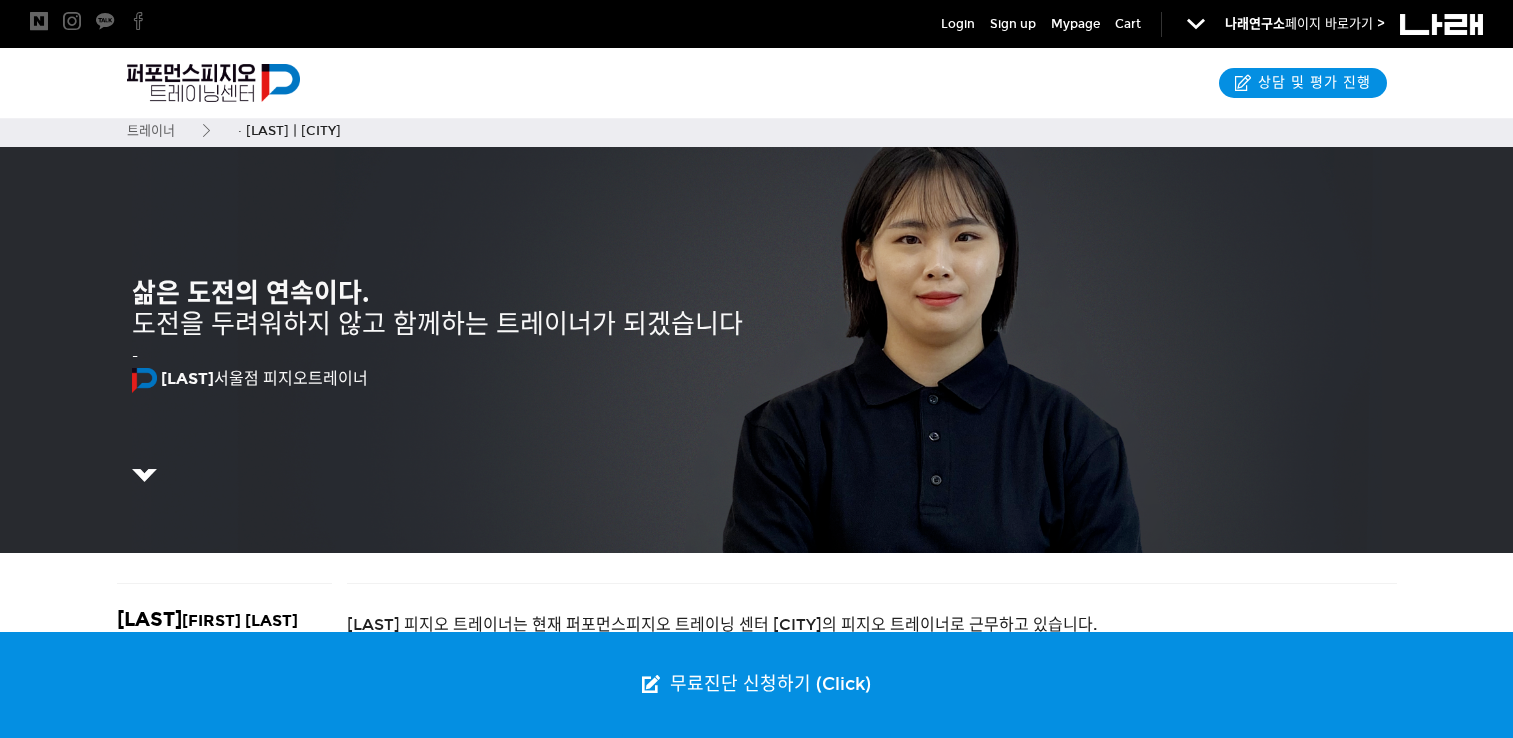 scroll, scrollTop: 0, scrollLeft: 0, axis: both 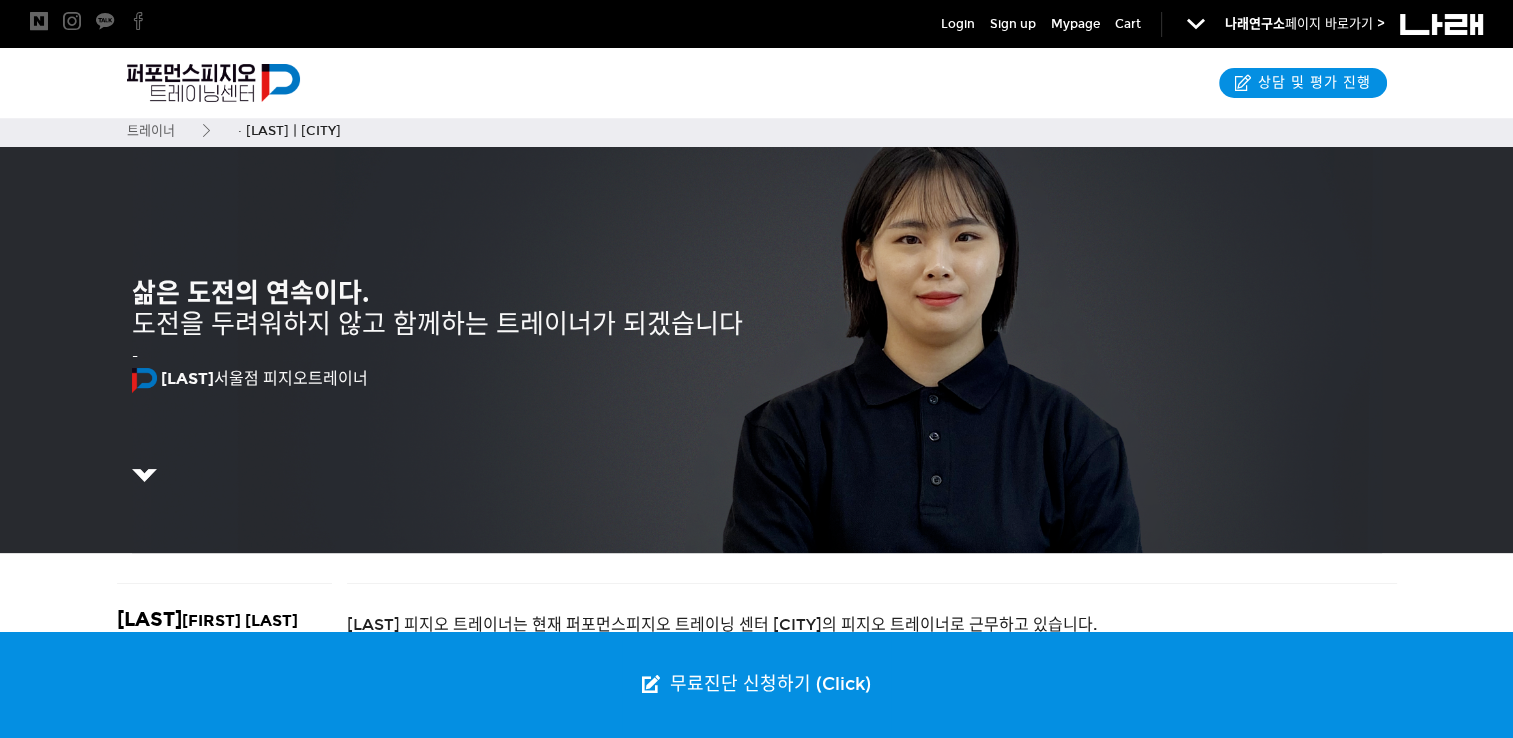 click at bounding box center [757, 409] 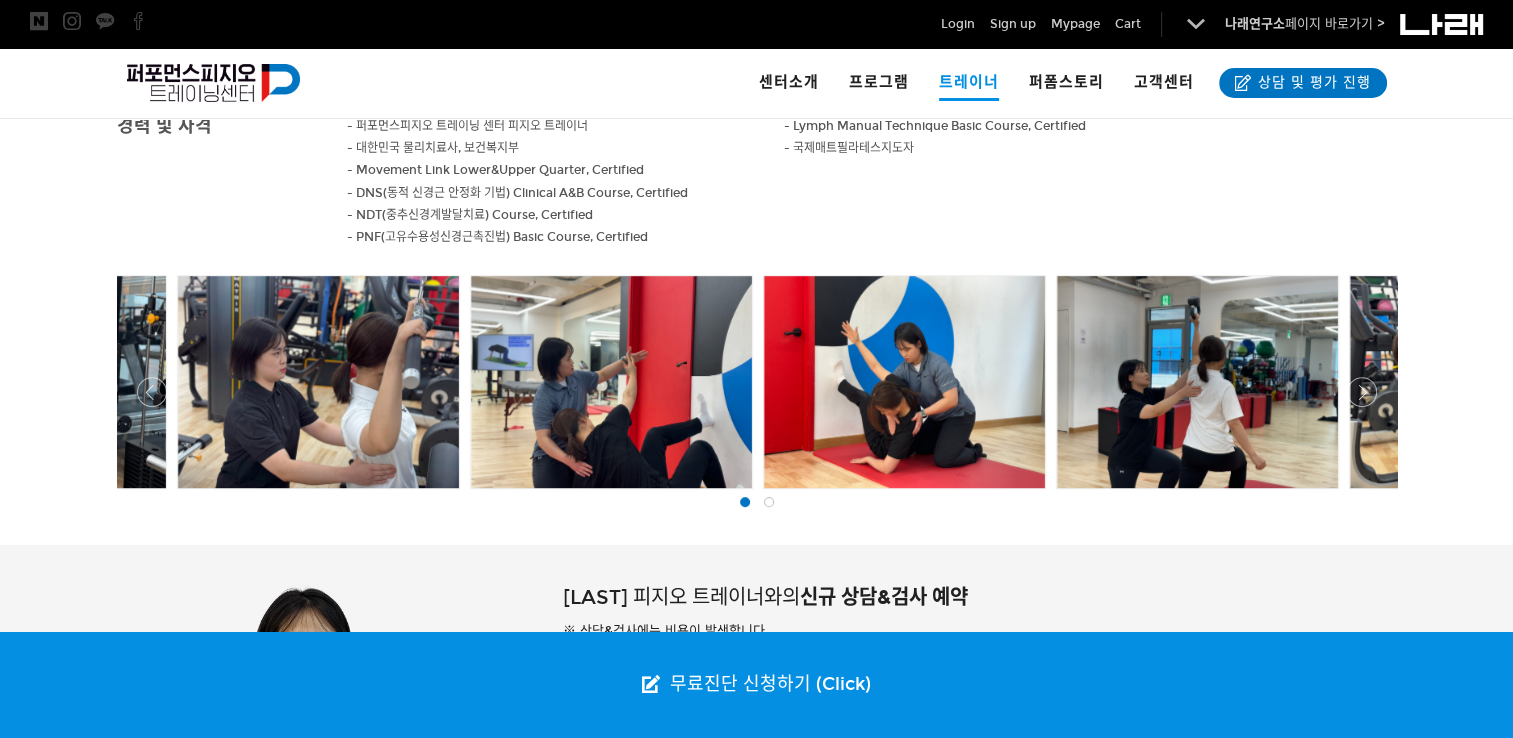 scroll, scrollTop: 788, scrollLeft: 0, axis: vertical 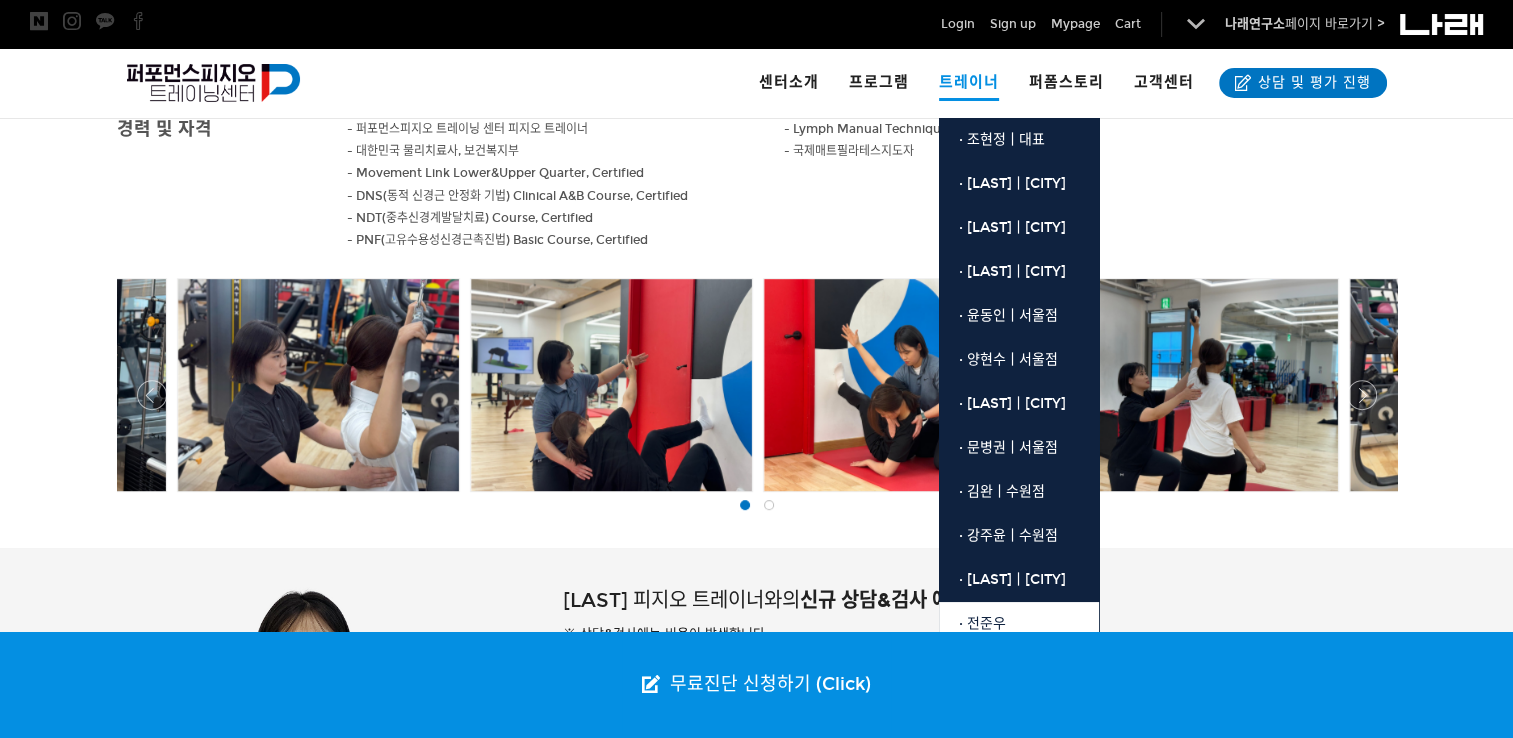 click on "· 전준우" at bounding box center [1019, 624] 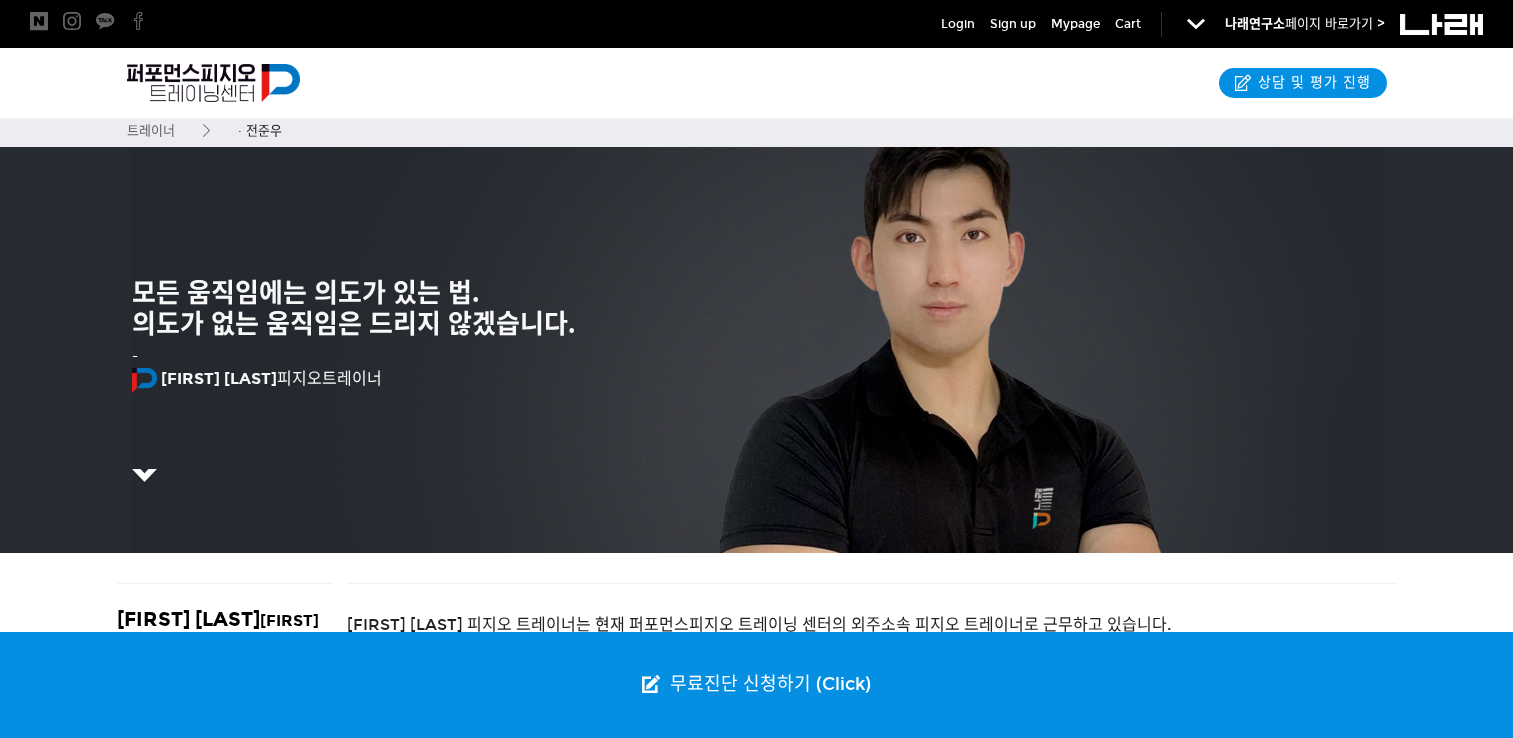 scroll, scrollTop: 127, scrollLeft: 0, axis: vertical 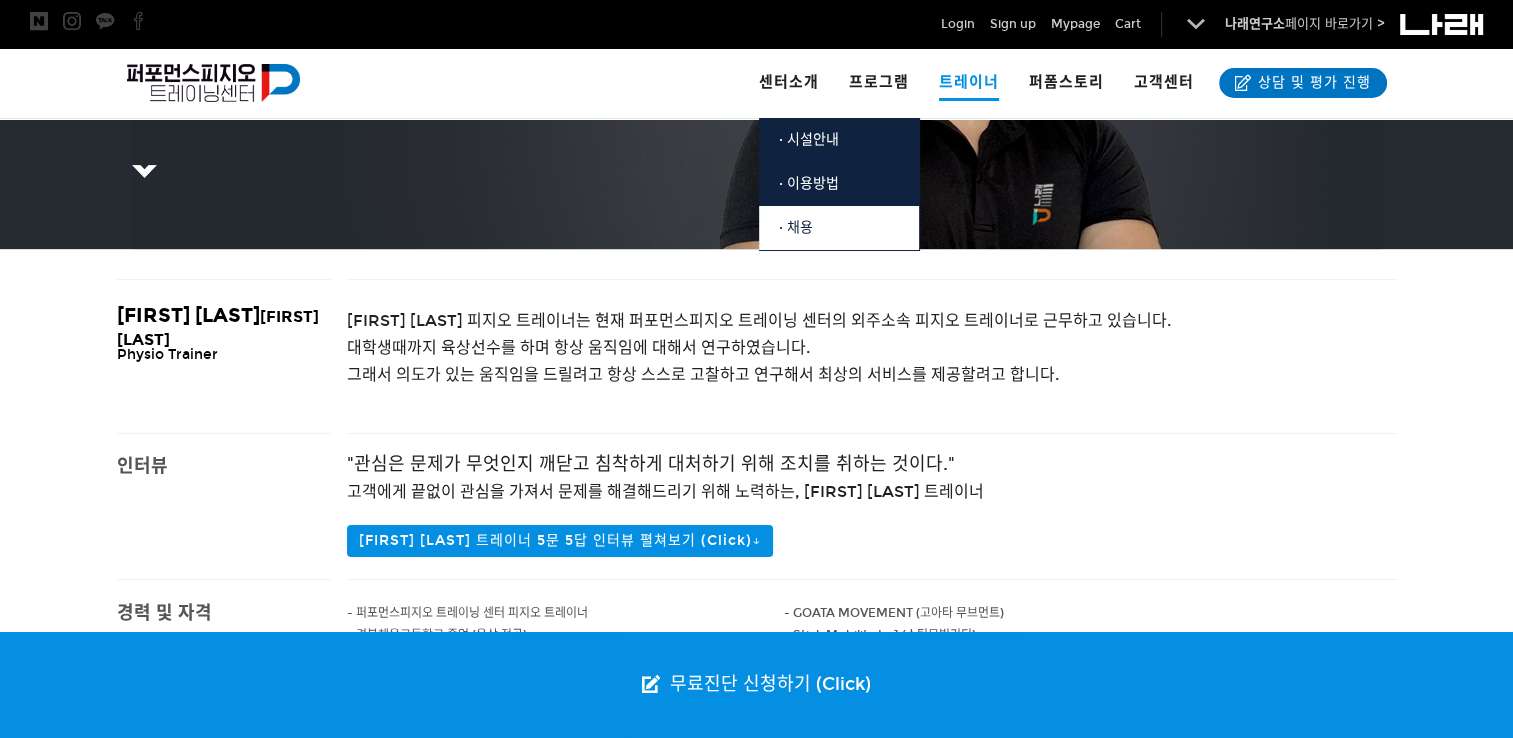 click on "· 채용" at bounding box center [839, 228] 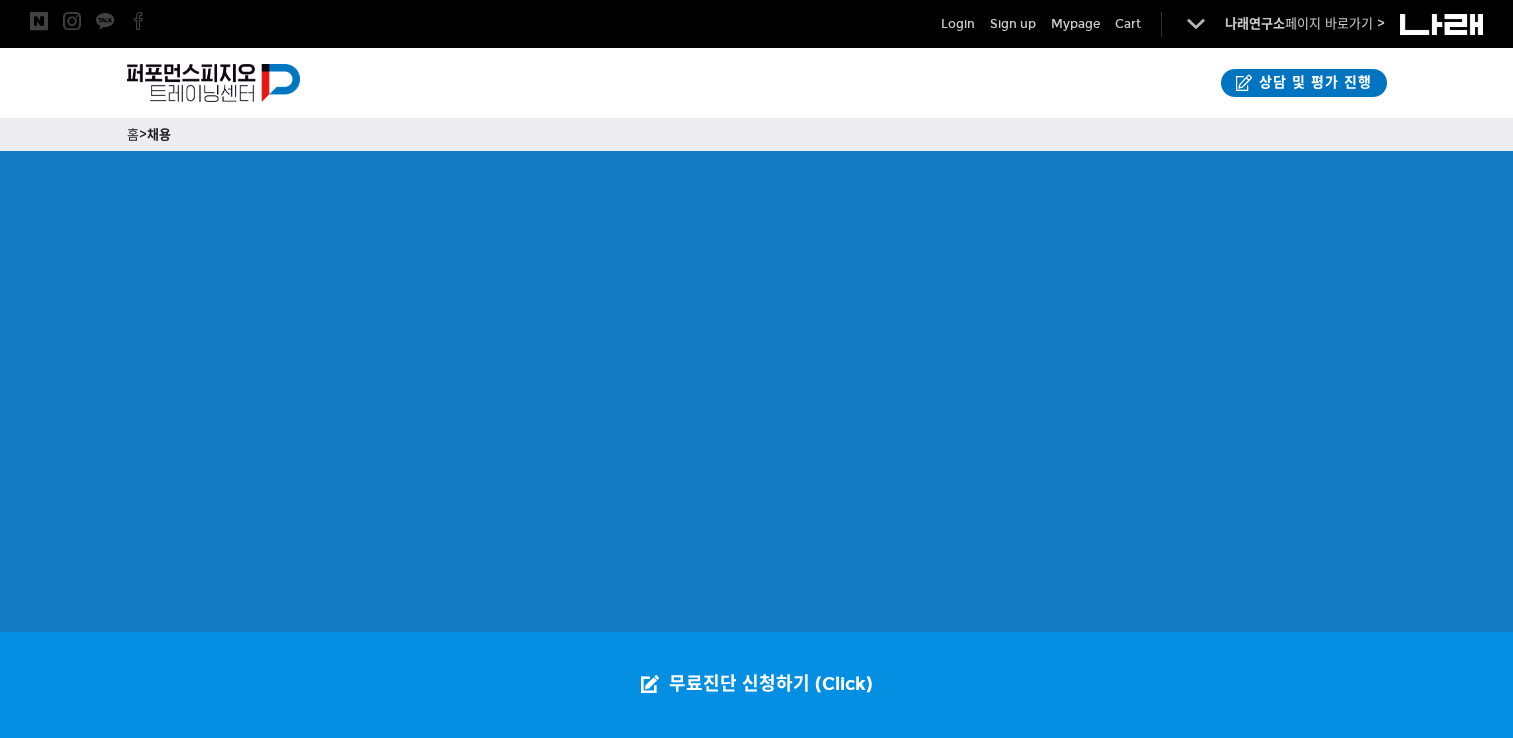 scroll, scrollTop: 0, scrollLeft: 0, axis: both 